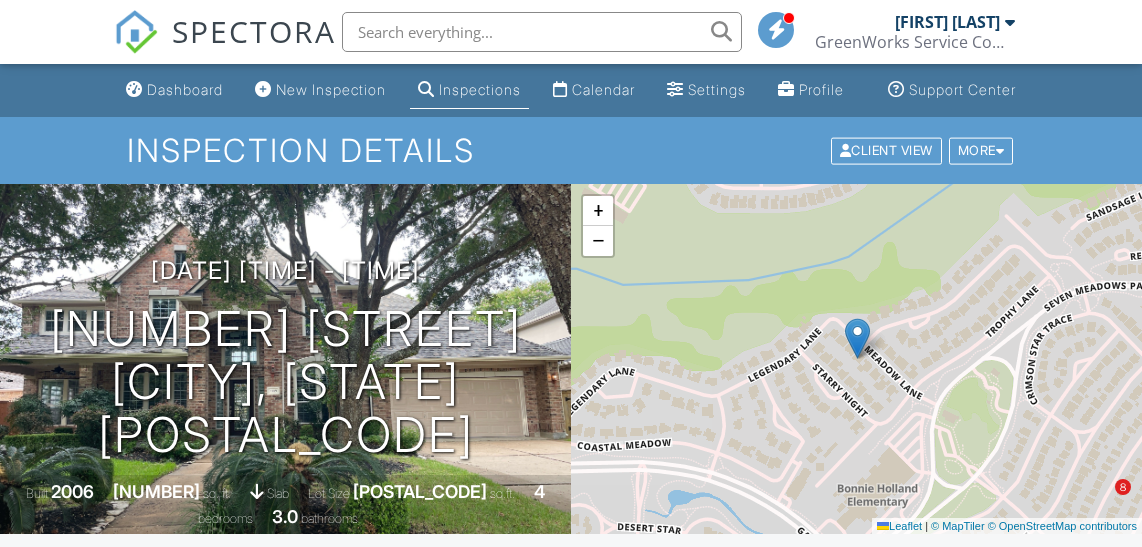 scroll, scrollTop: 575, scrollLeft: 0, axis: vertical 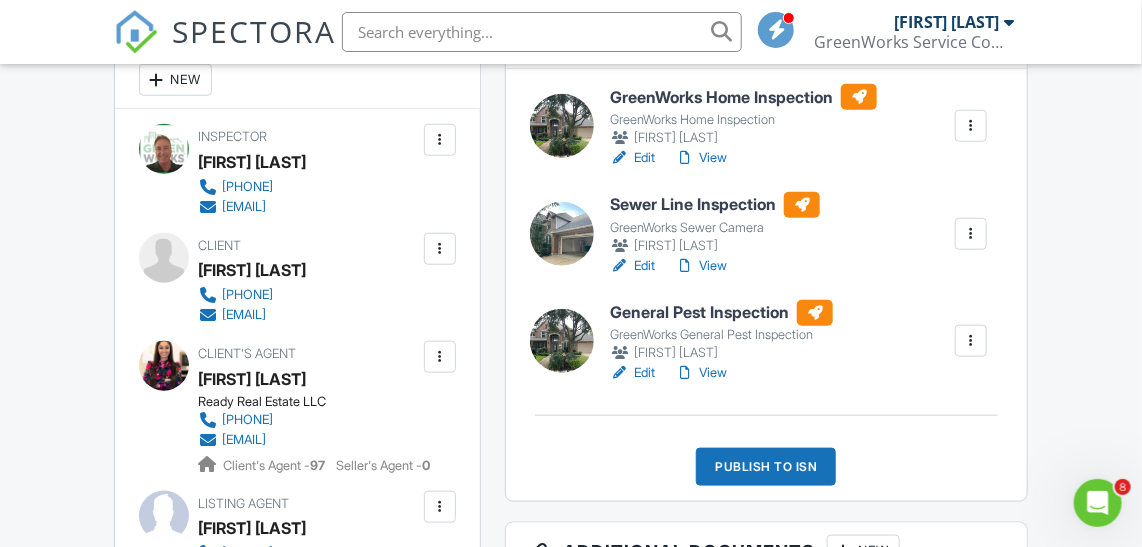 click at bounding box center [440, 249] 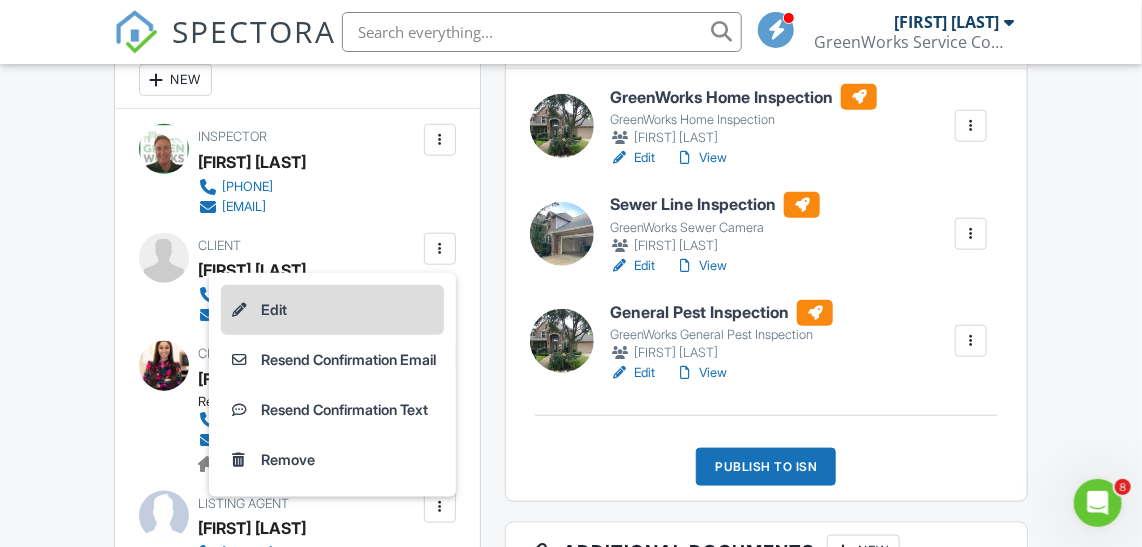 click on "Edit" at bounding box center (332, 310) 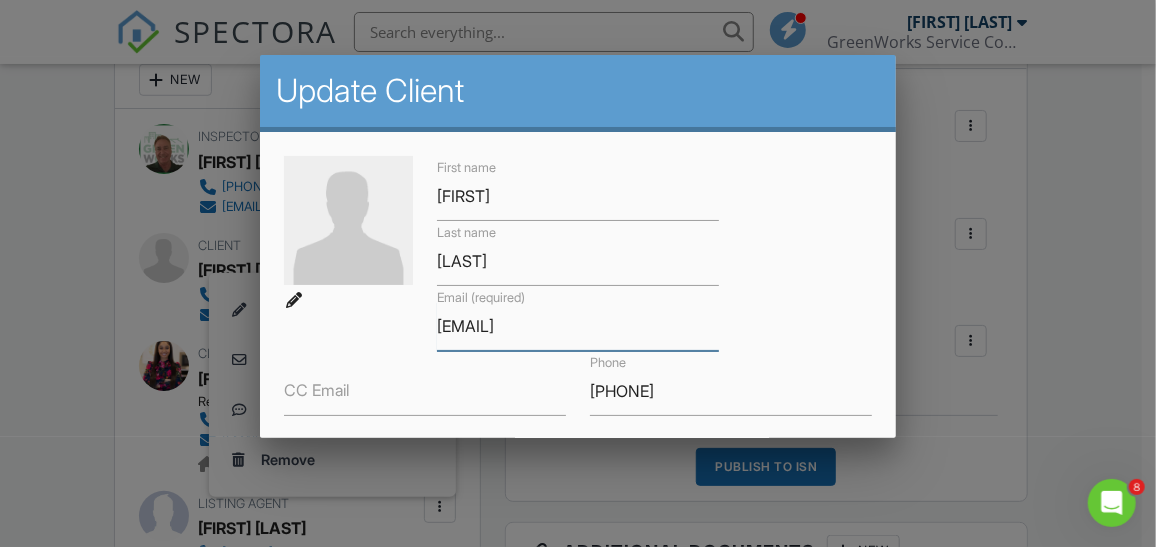 drag, startPoint x: 433, startPoint y: 321, endPoint x: 630, endPoint y: 334, distance: 197.42847 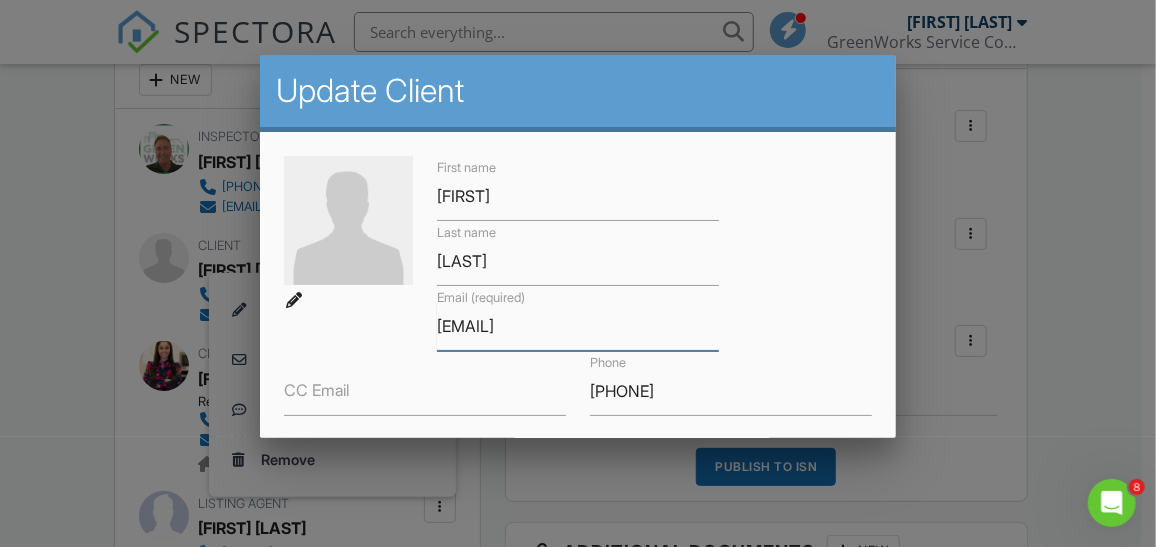 click on "brithetxrealtor@gmail.com" at bounding box center [578, 326] 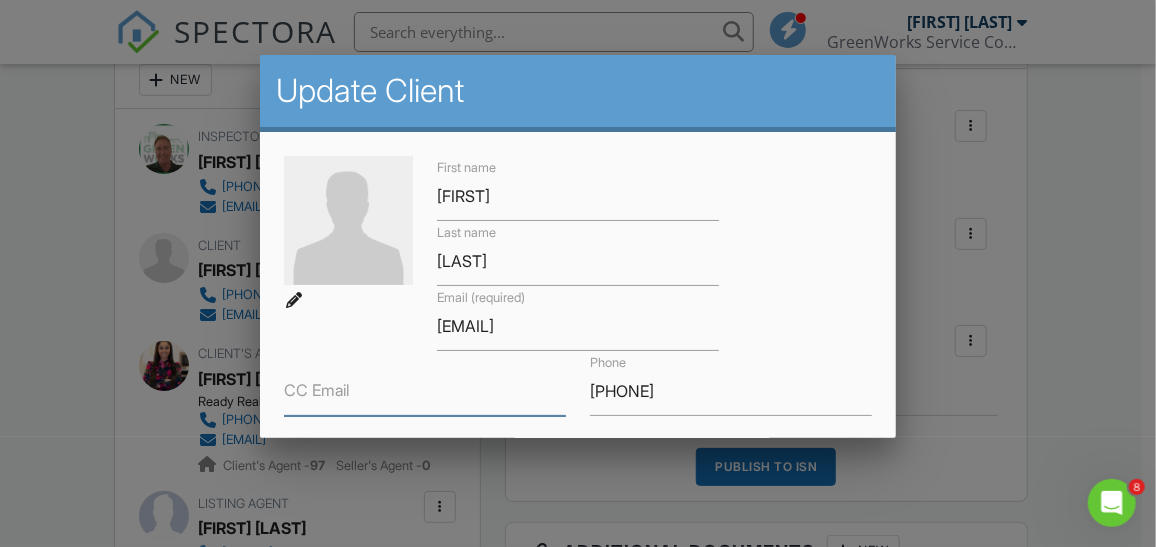 click on "CC Email" at bounding box center [425, 391] 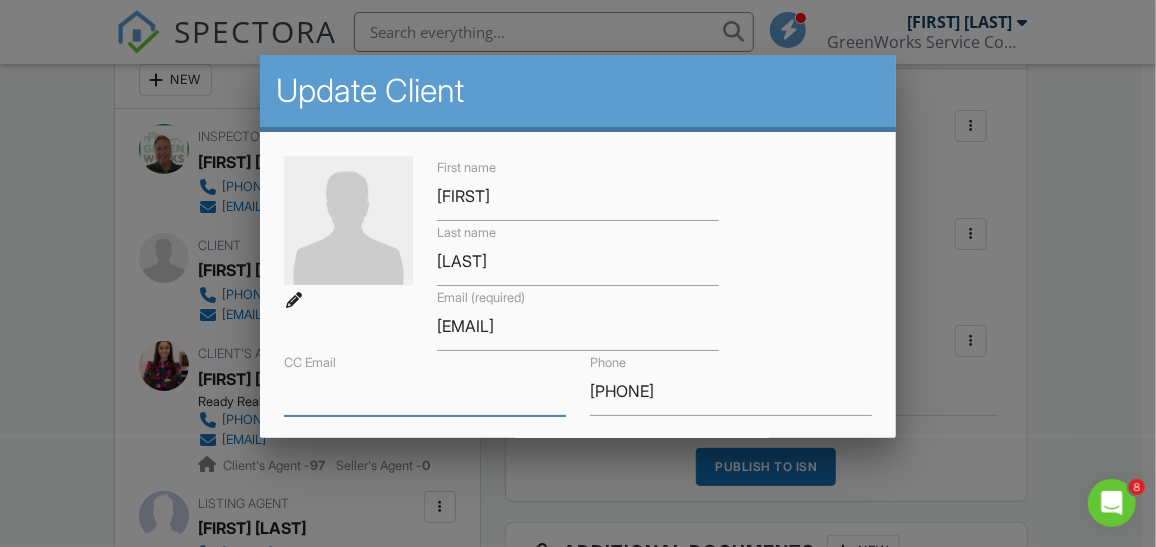 paste on "brithetxrealtor@gmail.com" 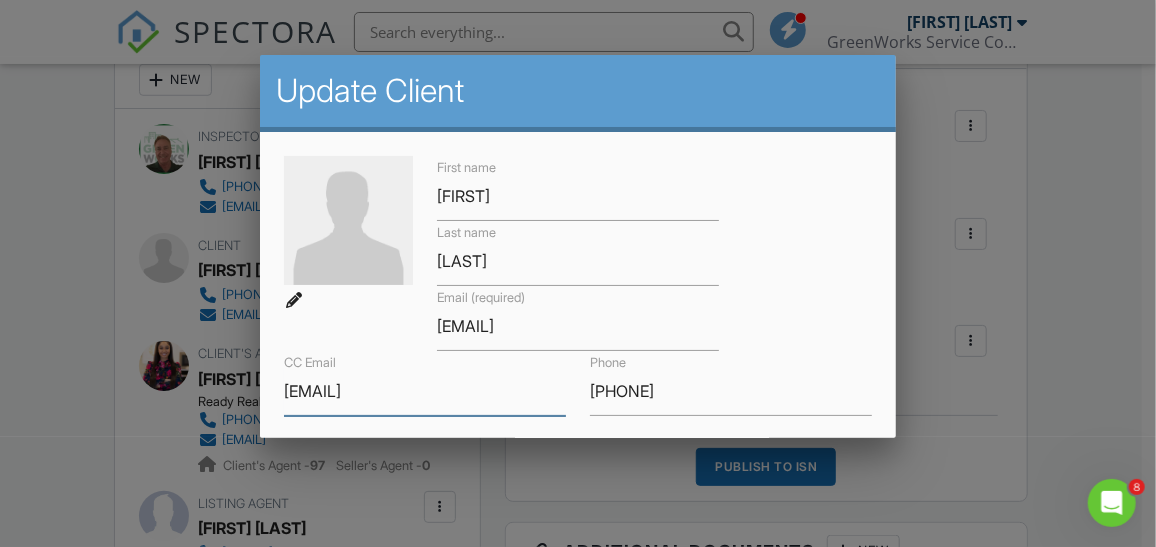 type on "brithetxrealtor@gmail.com" 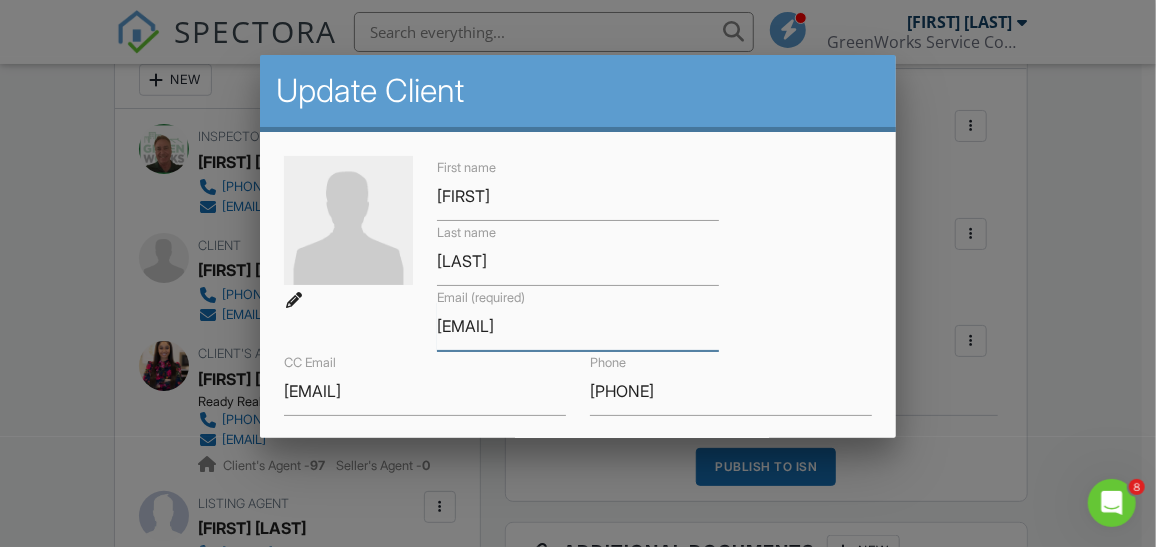 drag, startPoint x: 537, startPoint y: 327, endPoint x: 421, endPoint y: 327, distance: 116 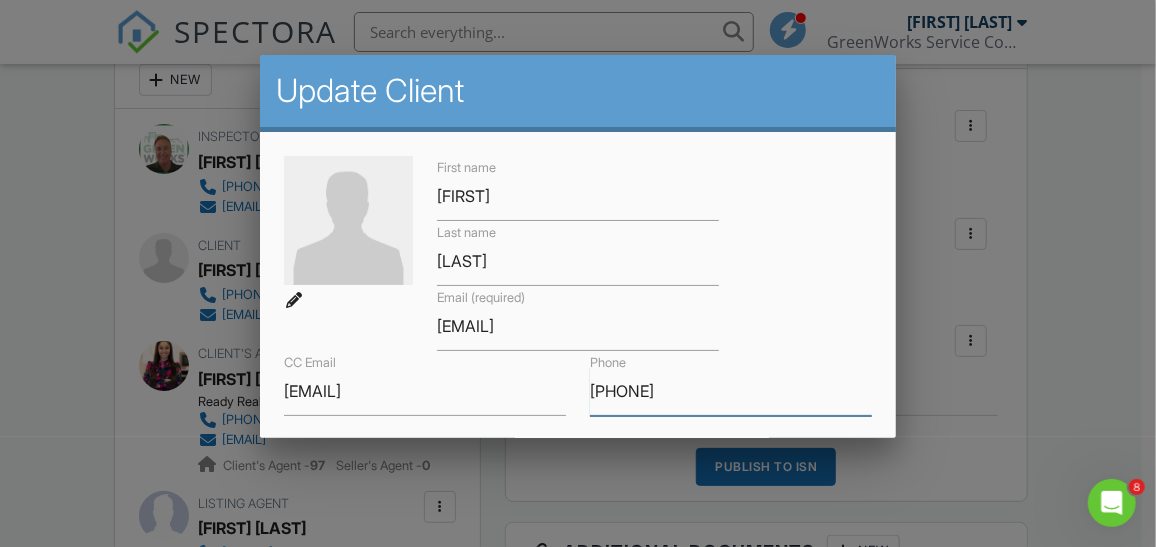 click on "(956) 345-5472" at bounding box center (731, 391) 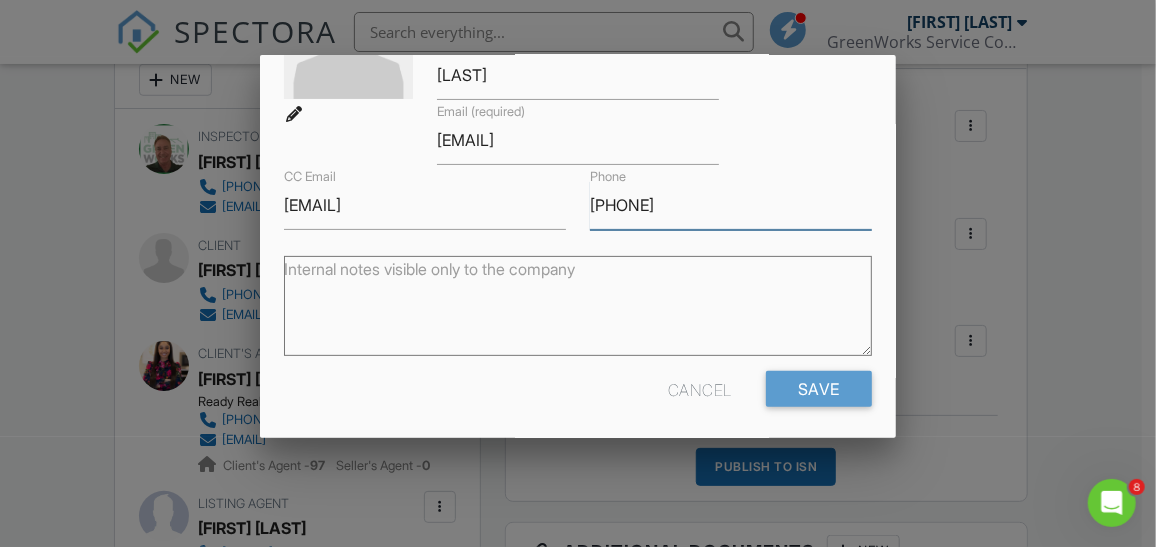 scroll, scrollTop: 188, scrollLeft: 0, axis: vertical 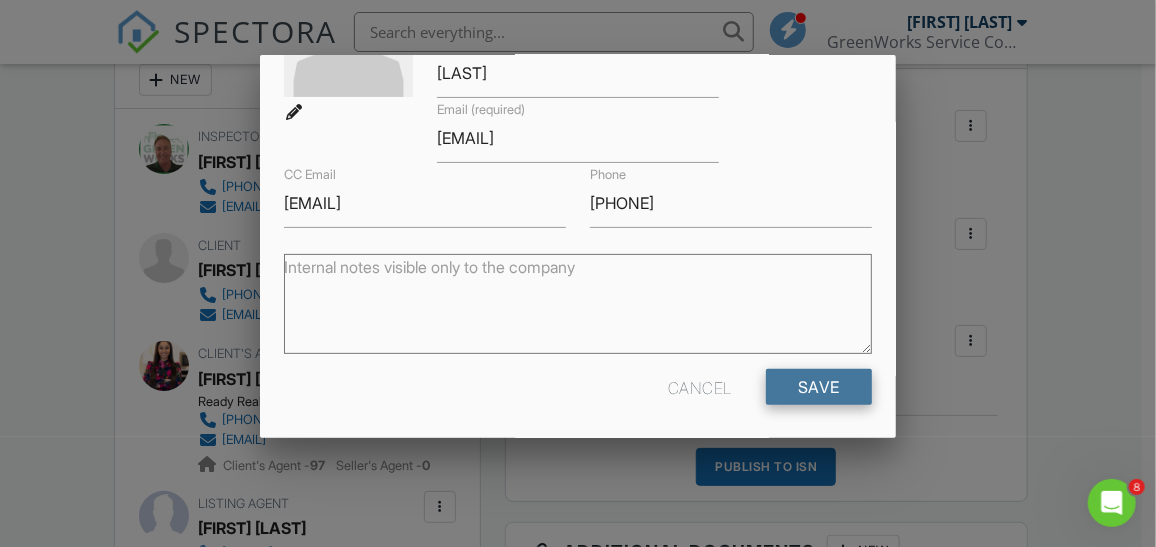 click on "Save" at bounding box center (819, 387) 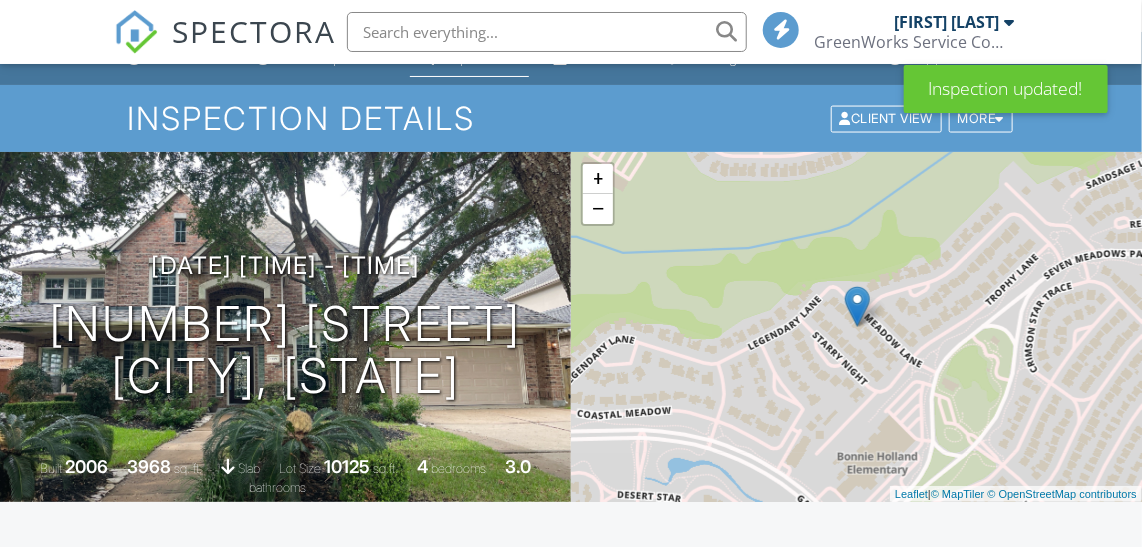 scroll, scrollTop: 386, scrollLeft: 0, axis: vertical 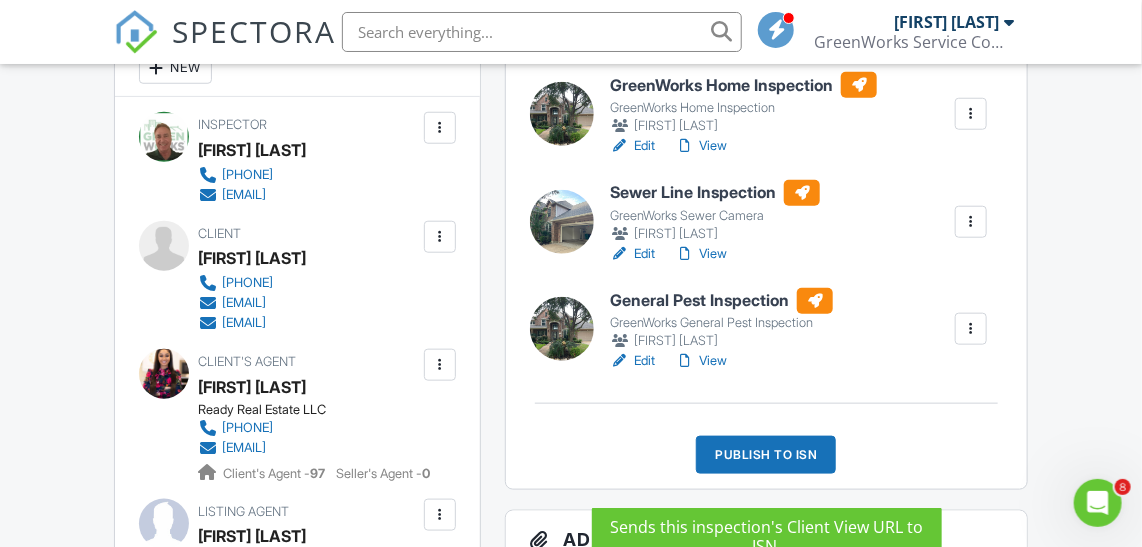 click on "Publish to ISN" at bounding box center [766, 455] 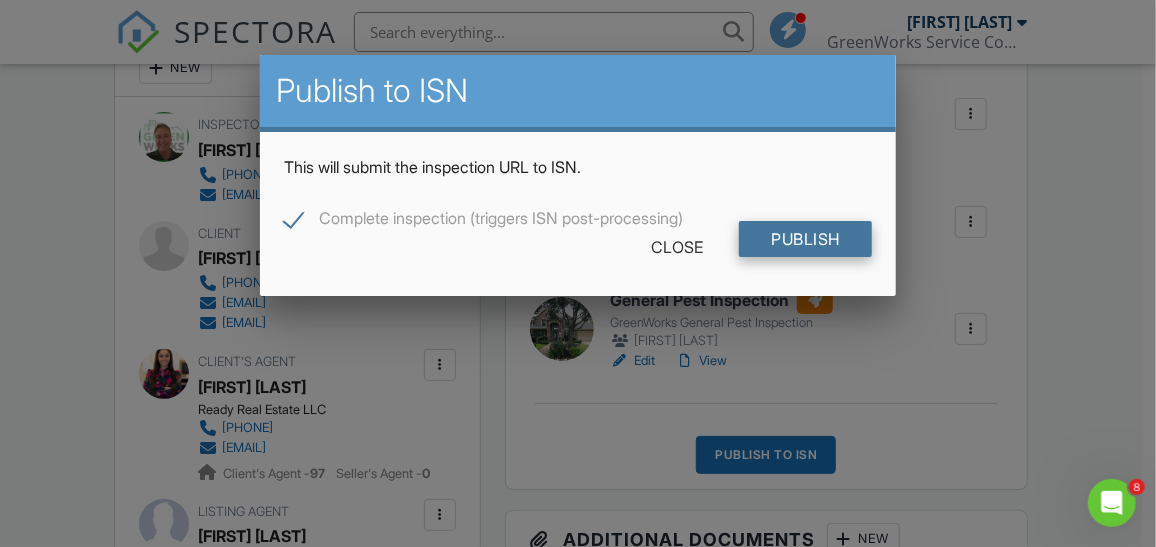click on "Publish" at bounding box center [805, 239] 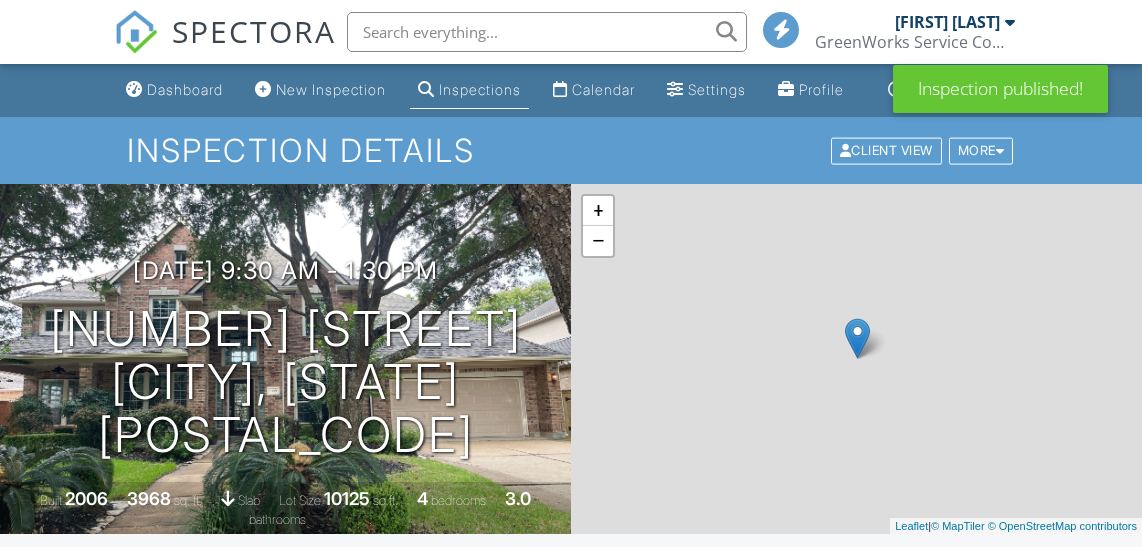 scroll, scrollTop: 0, scrollLeft: 0, axis: both 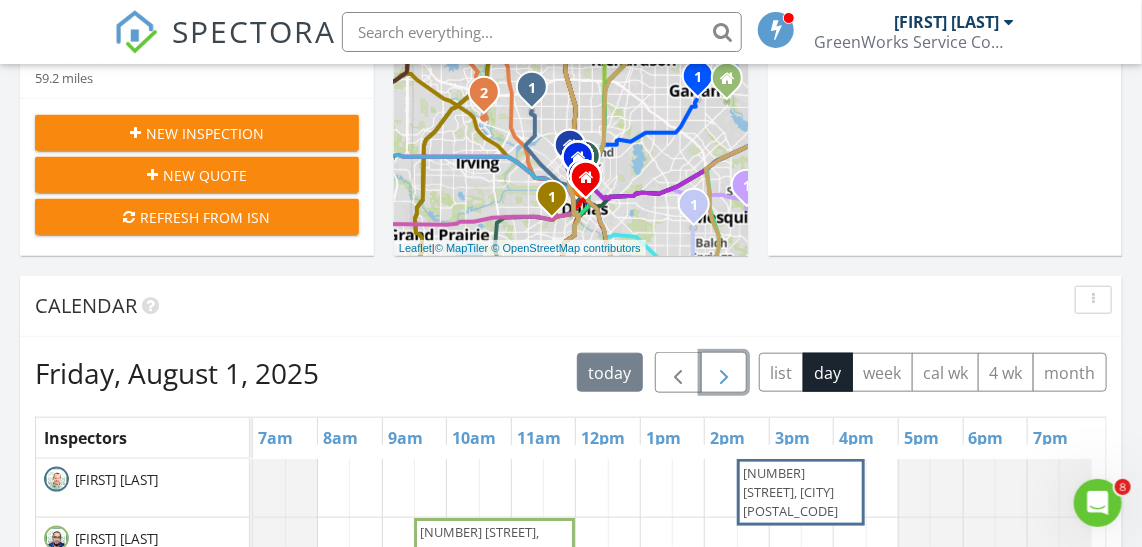 drag, startPoint x: 735, startPoint y: 372, endPoint x: 542, endPoint y: 373, distance: 193.0026 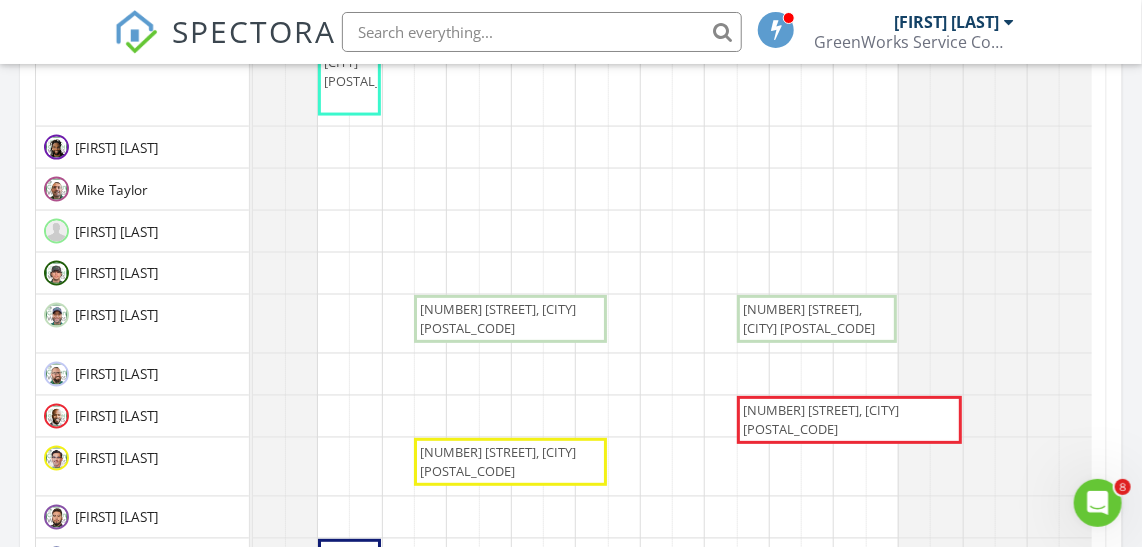 scroll, scrollTop: 1181, scrollLeft: 0, axis: vertical 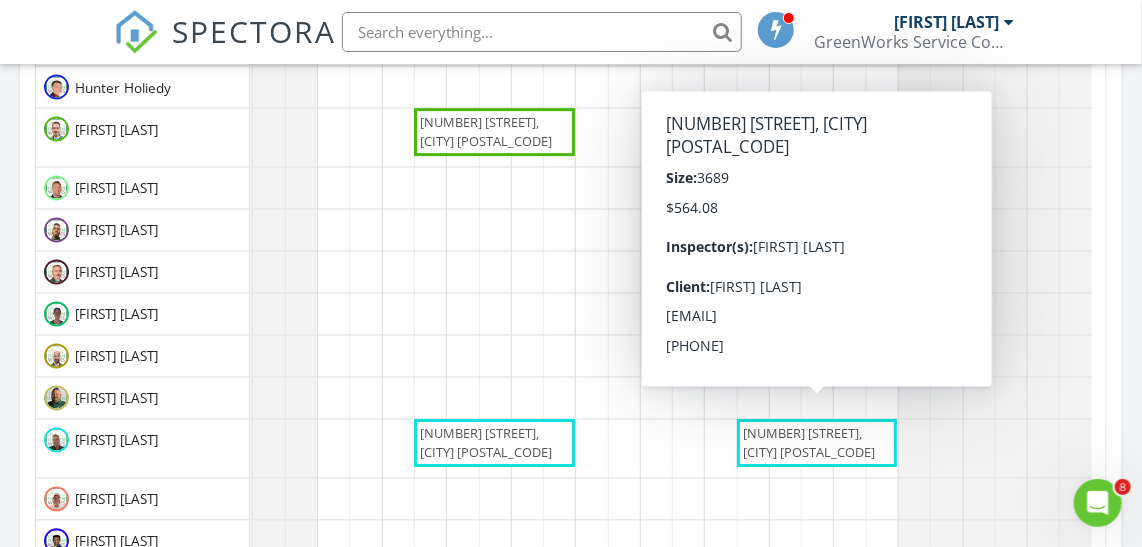 click on "279 Rivus Overlook, Willis 77318" at bounding box center [817, 444] 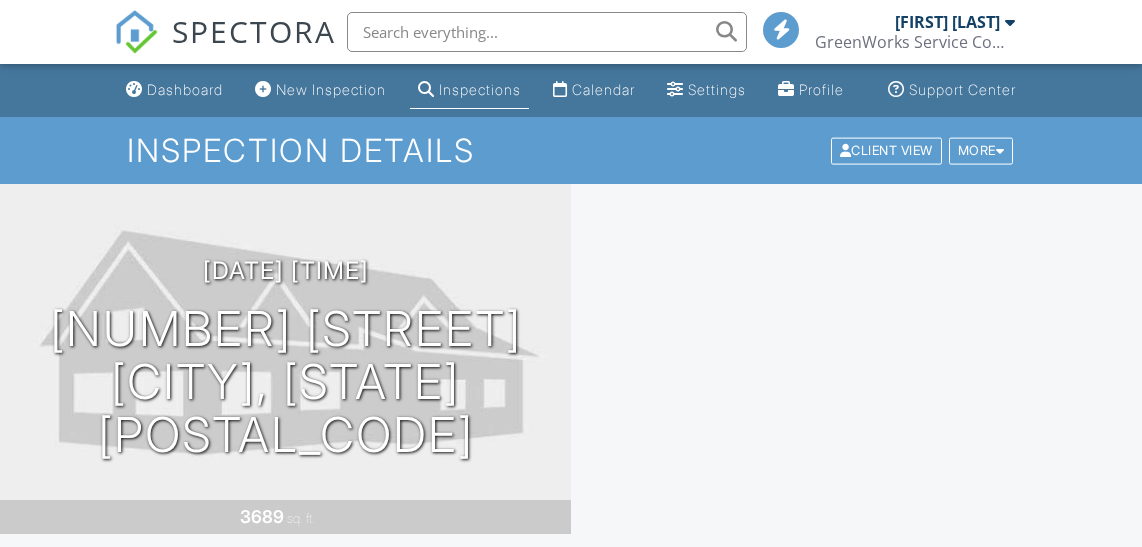 scroll, scrollTop: 0, scrollLeft: 0, axis: both 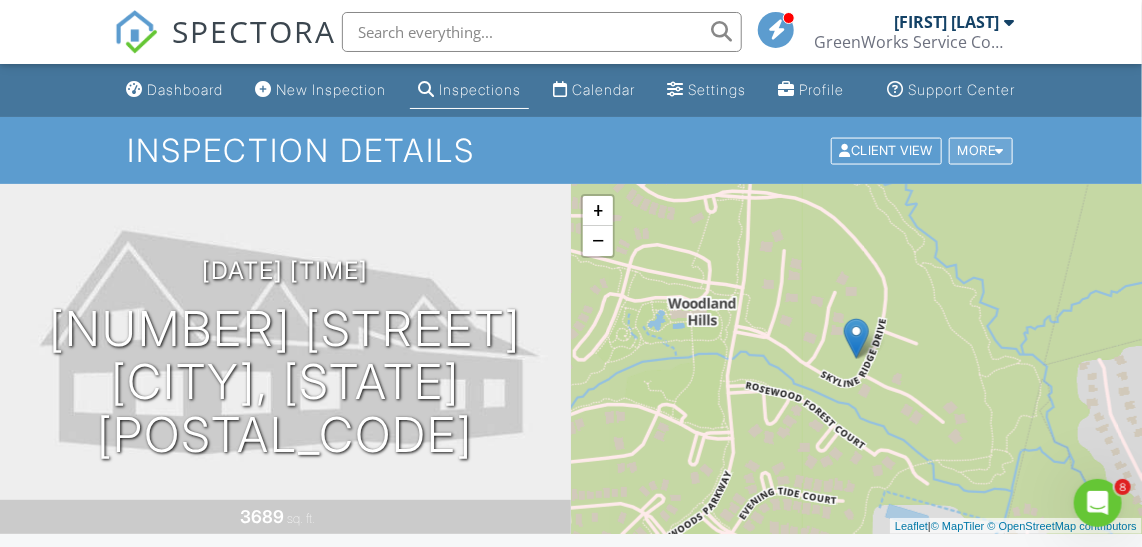 click on "More" at bounding box center [981, 150] 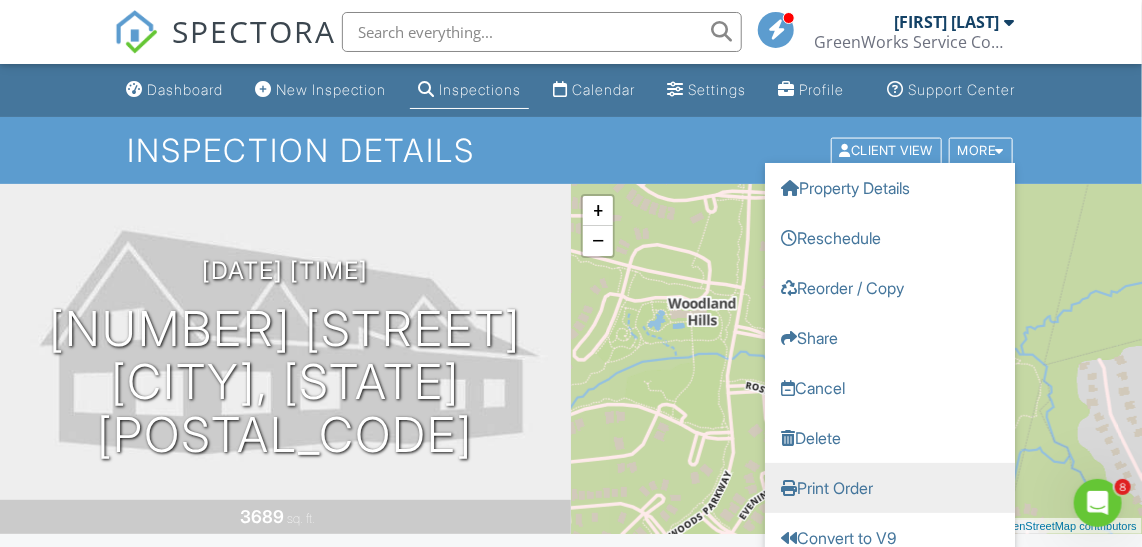 click on "Print Order" at bounding box center (890, 487) 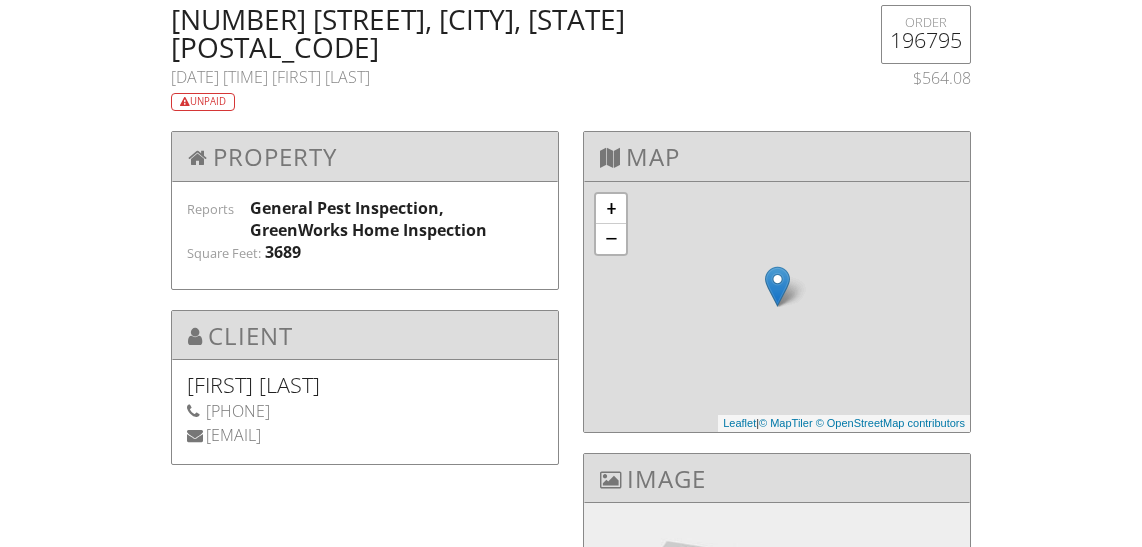 scroll, scrollTop: 0, scrollLeft: 0, axis: both 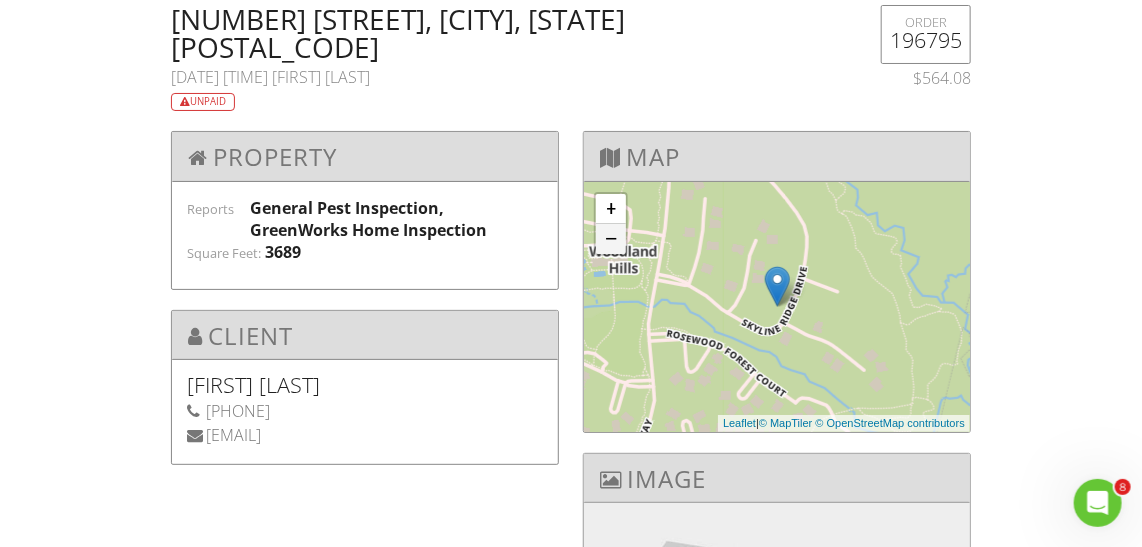 click on "−" at bounding box center [611, 239] 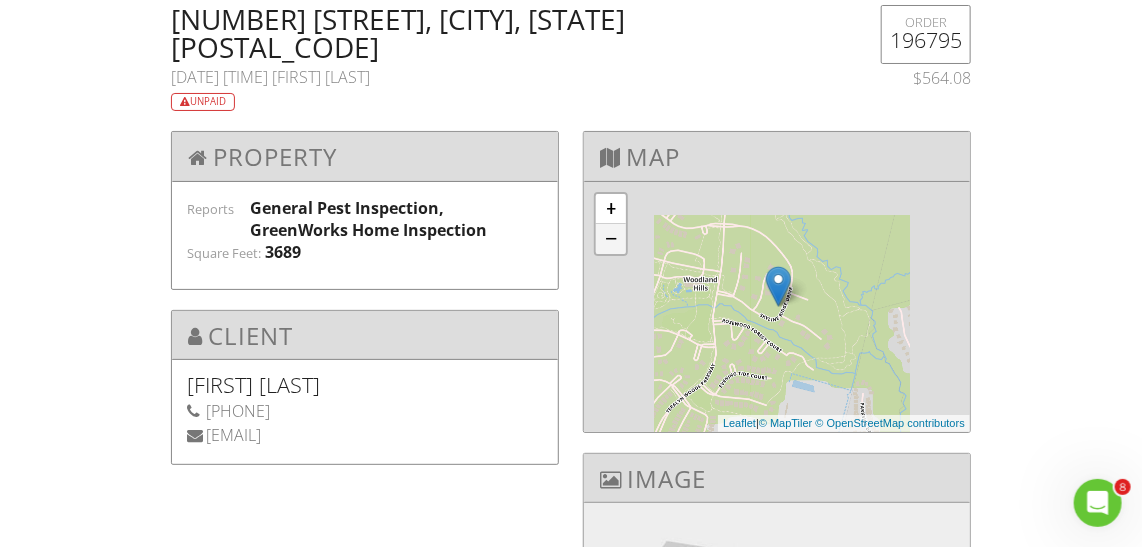 click on "−" at bounding box center (611, 239) 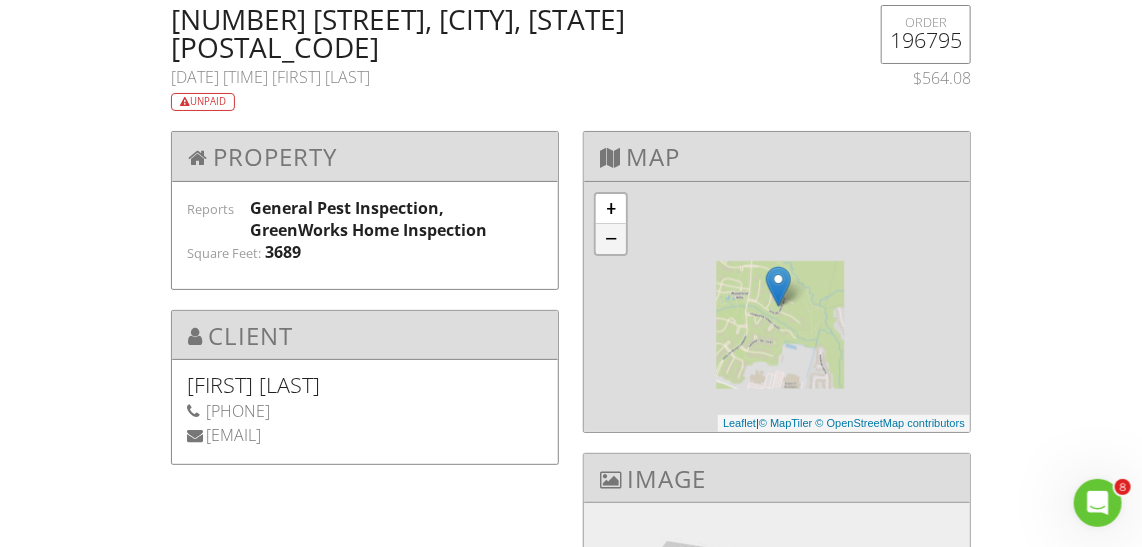 click on "−" at bounding box center (611, 239) 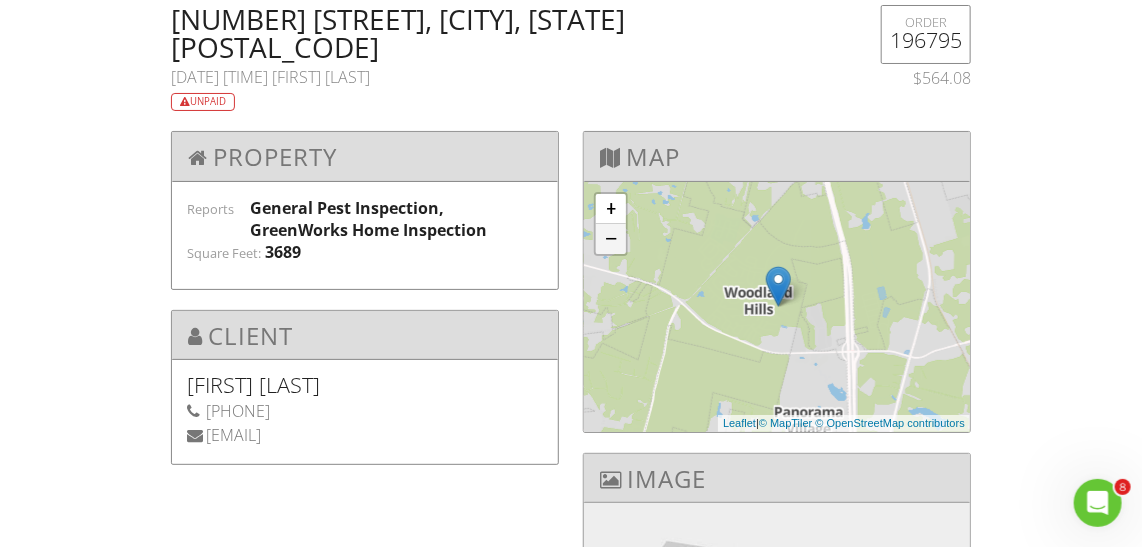 click on "−" at bounding box center [611, 239] 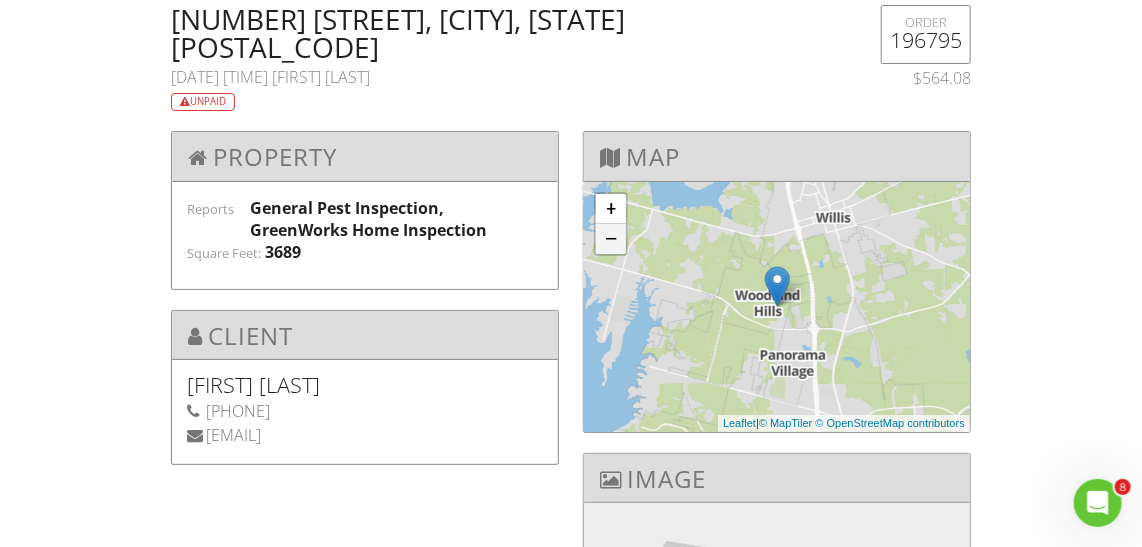 click on "−" at bounding box center (611, 239) 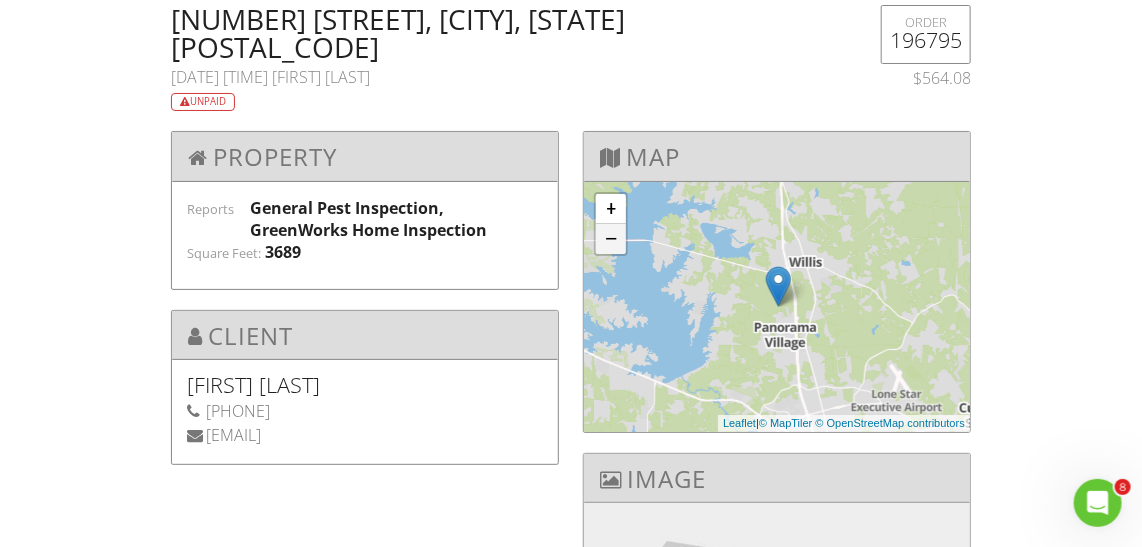 click on "−" at bounding box center (611, 239) 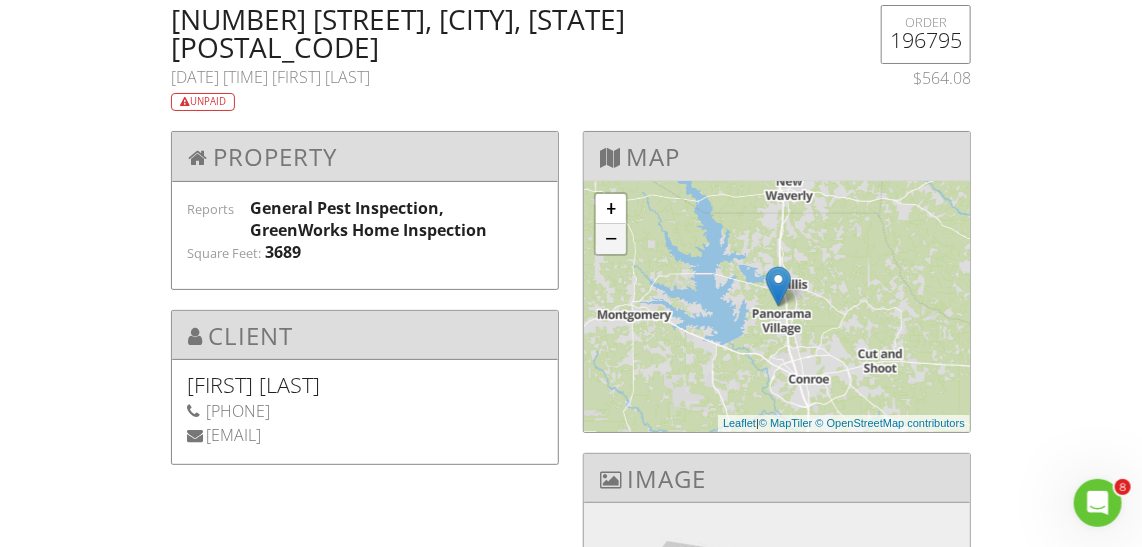 click on "−" at bounding box center [611, 239] 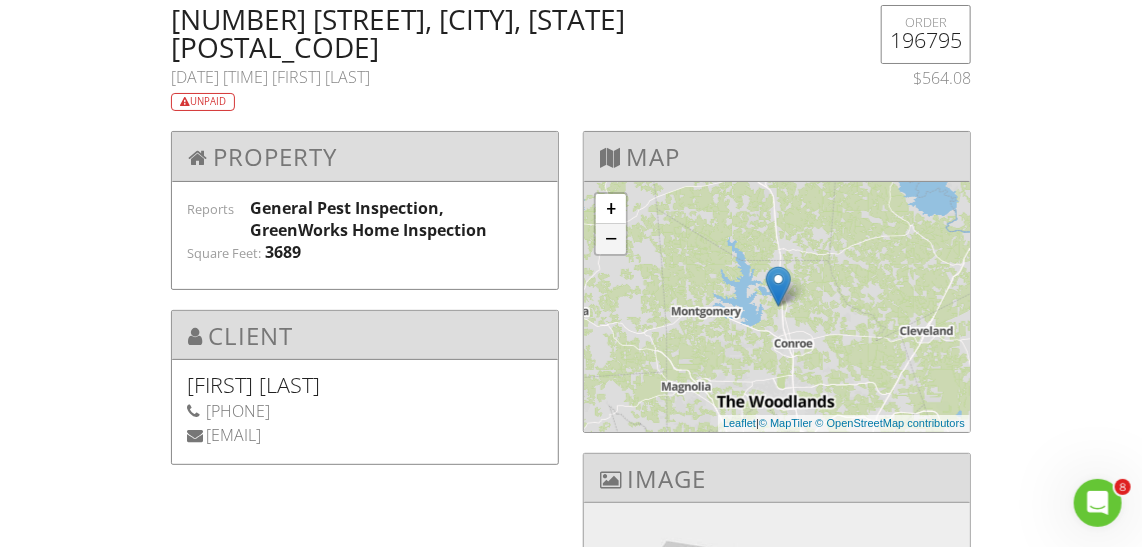 click on "−" at bounding box center [611, 239] 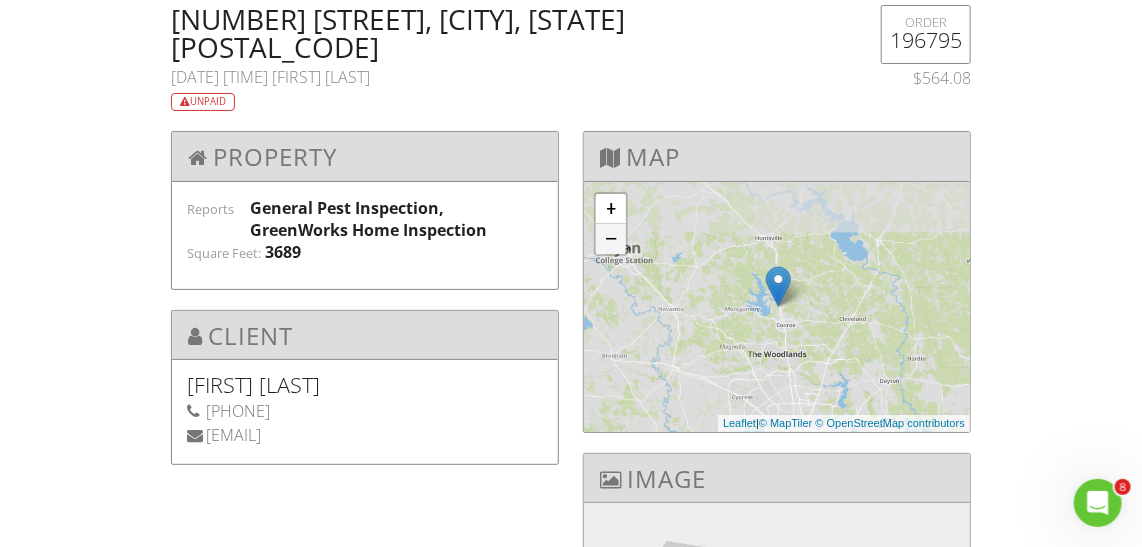 click on "−" at bounding box center [611, 239] 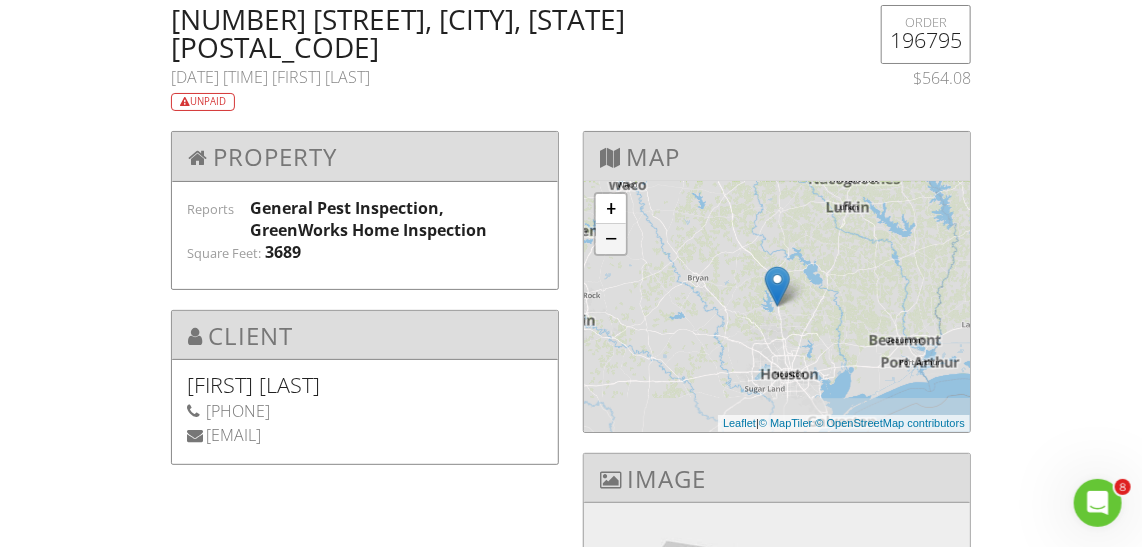 click on "−" at bounding box center [611, 239] 